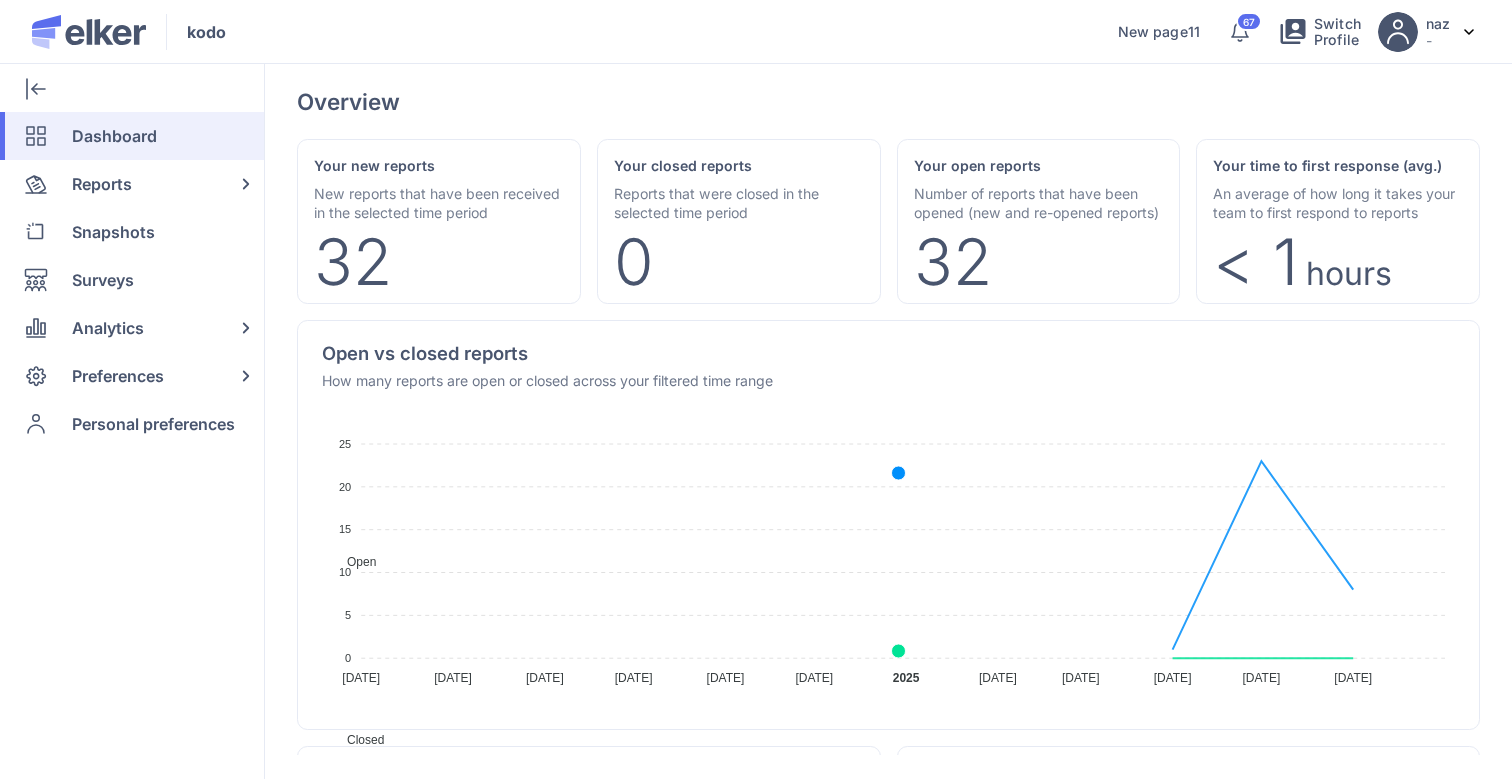 scroll, scrollTop: 0, scrollLeft: 0, axis: both 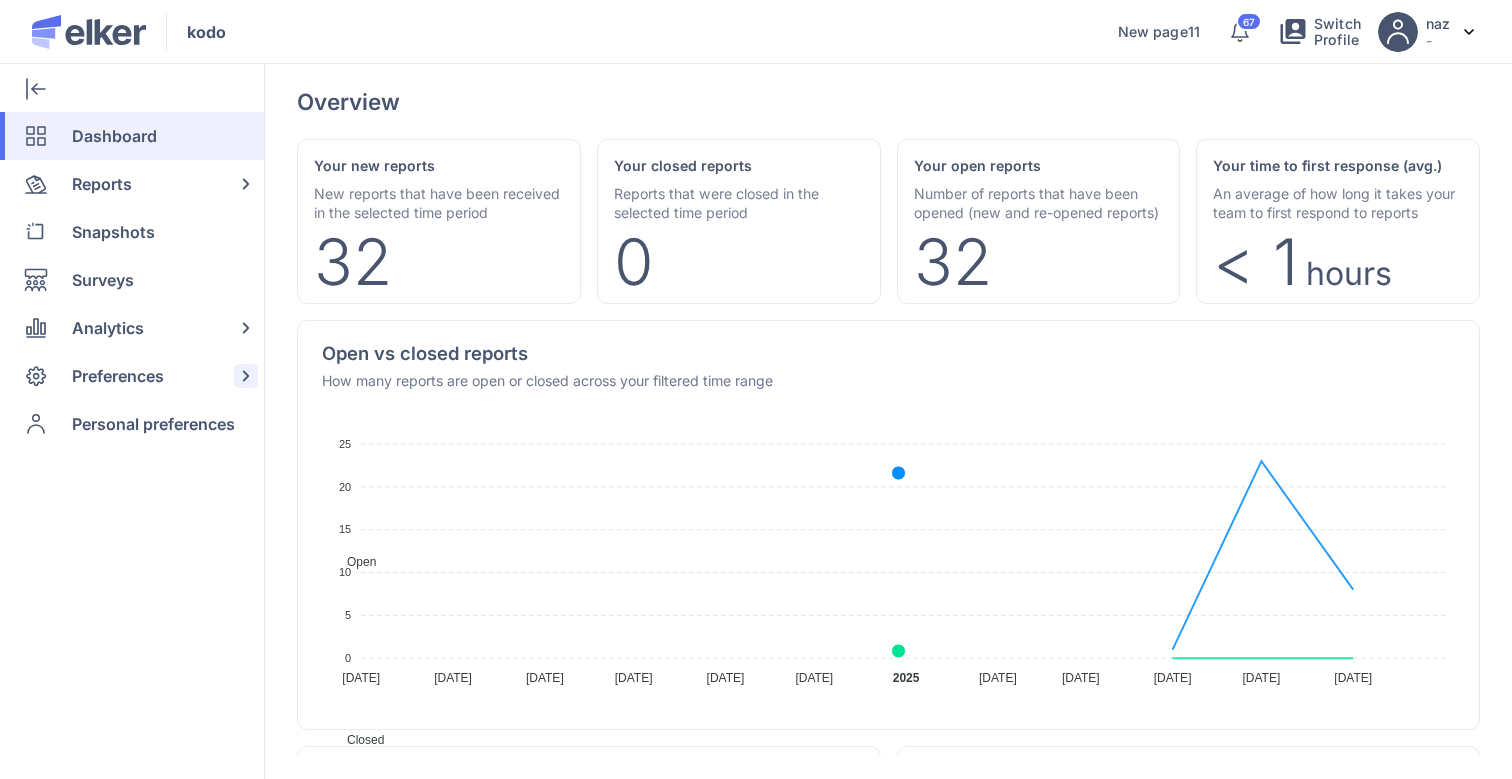 click on "Preferences" at bounding box center (118, 376) 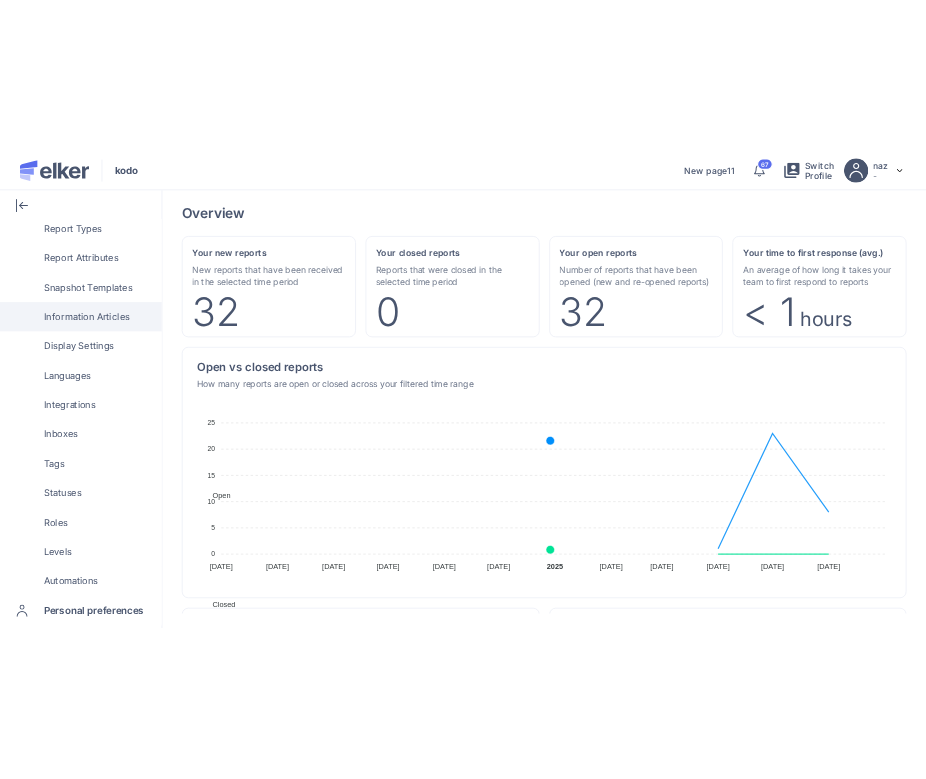 scroll, scrollTop: 727, scrollLeft: 0, axis: vertical 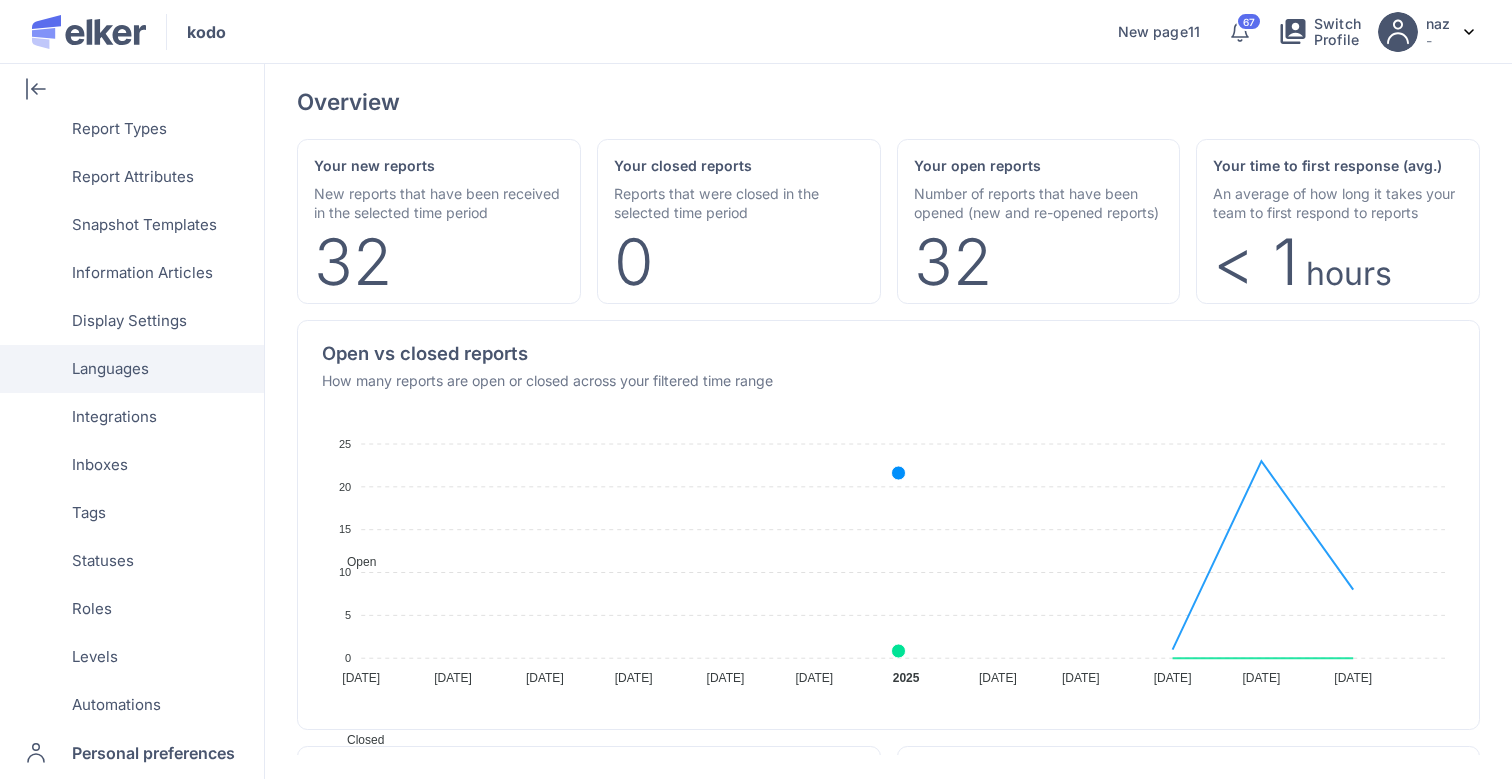 click on "Languages" at bounding box center (110, 369) 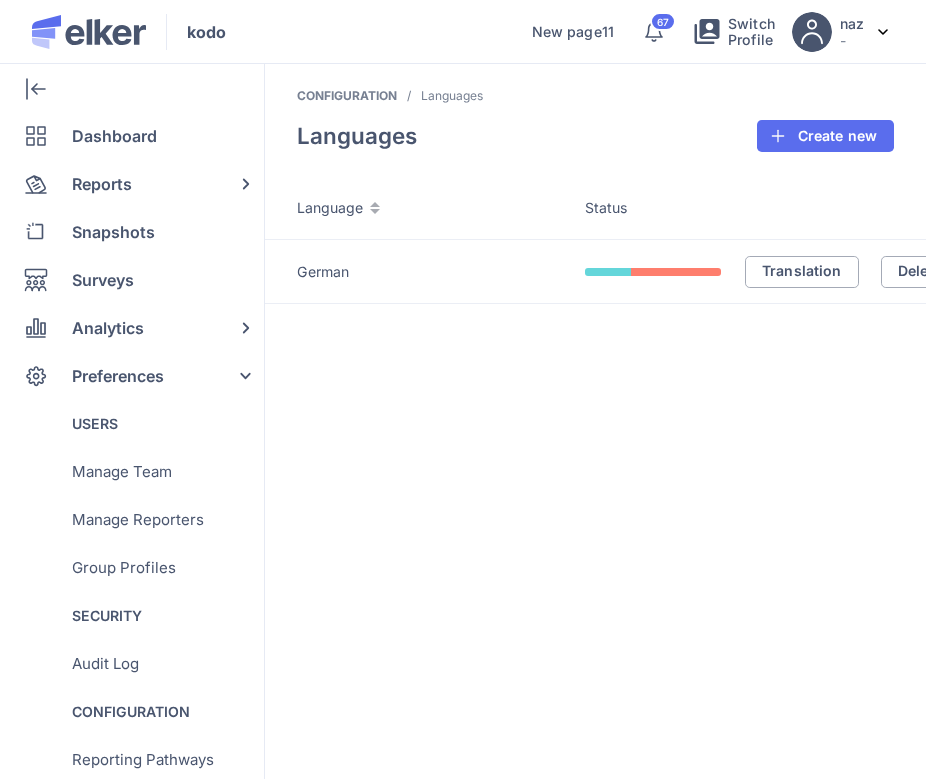 scroll, scrollTop: 0, scrollLeft: 0, axis: both 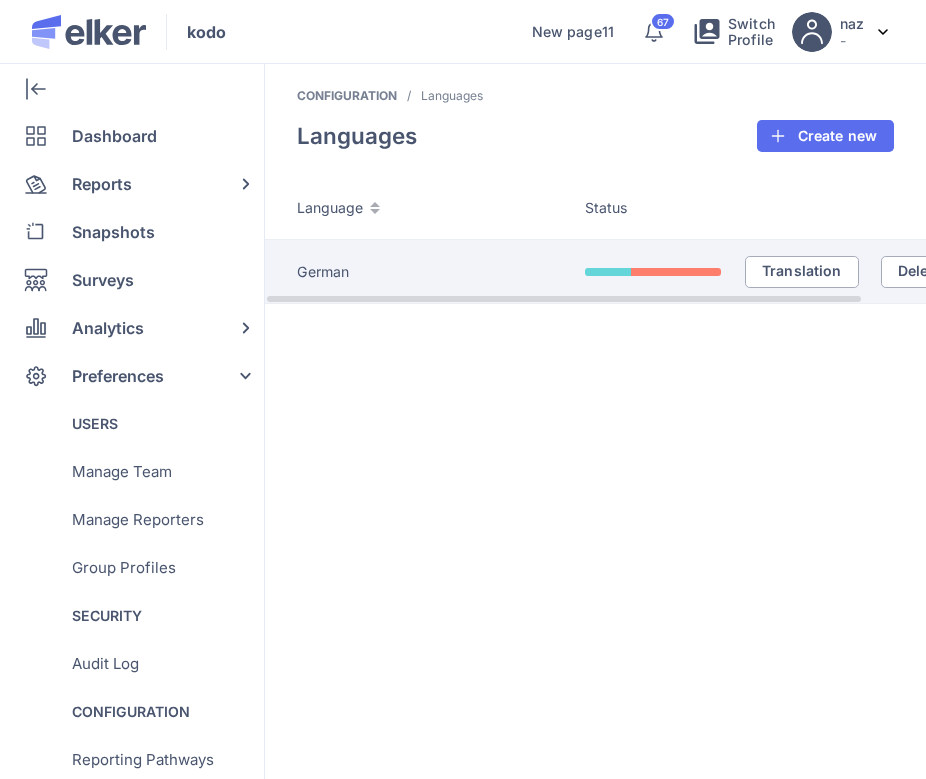 click on "Translation" at bounding box center [813, 272] 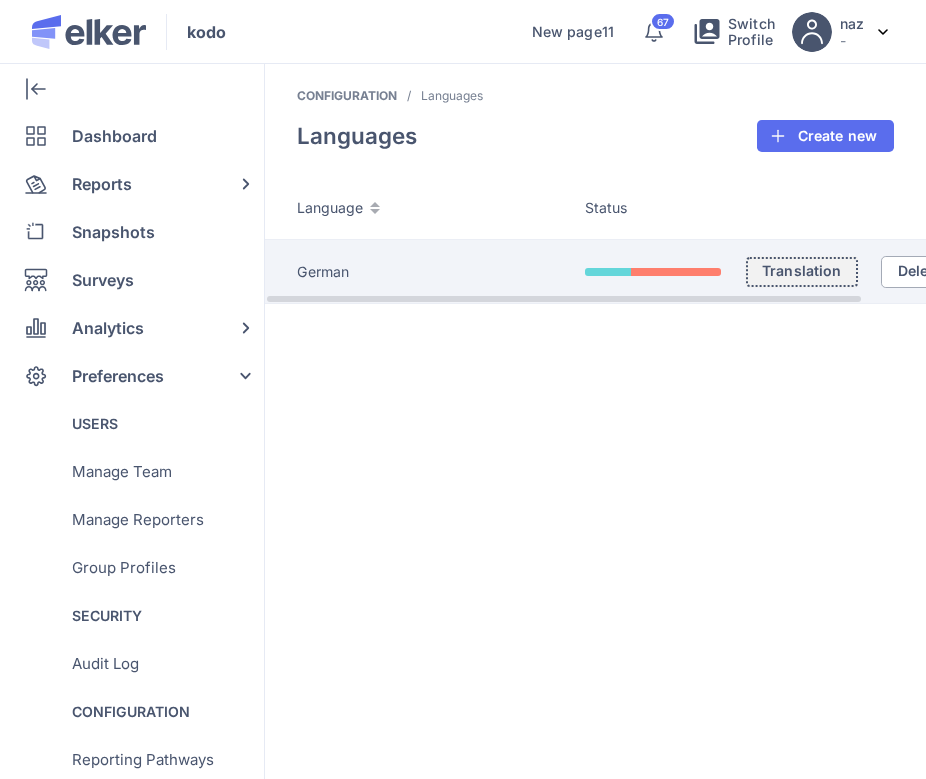click on "Translation" 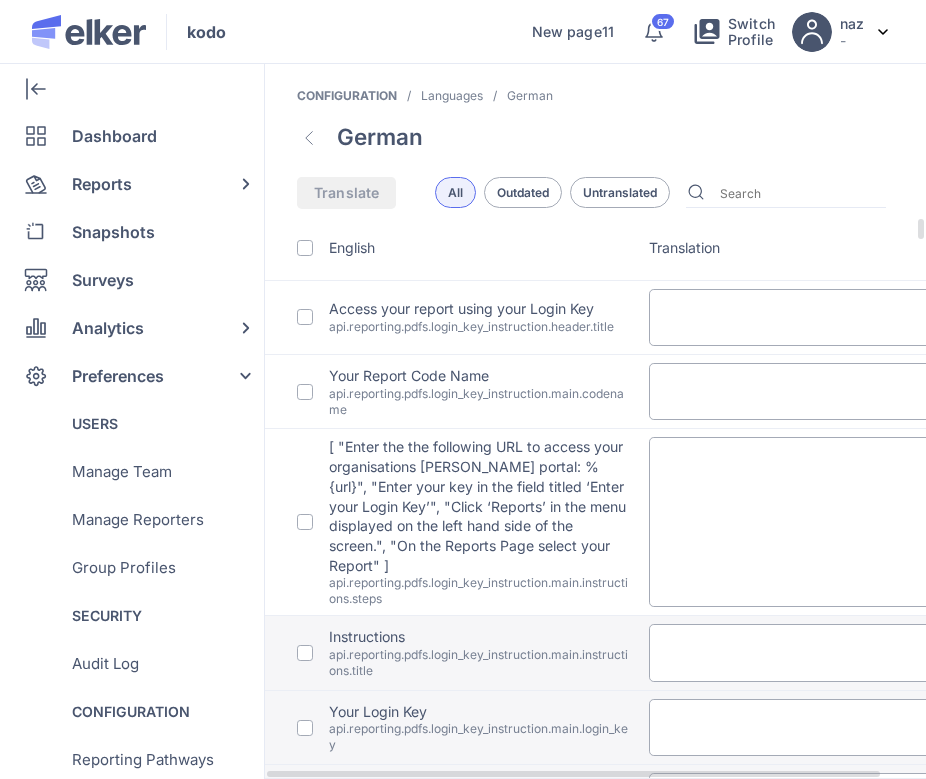 click at bounding box center [297, 249] 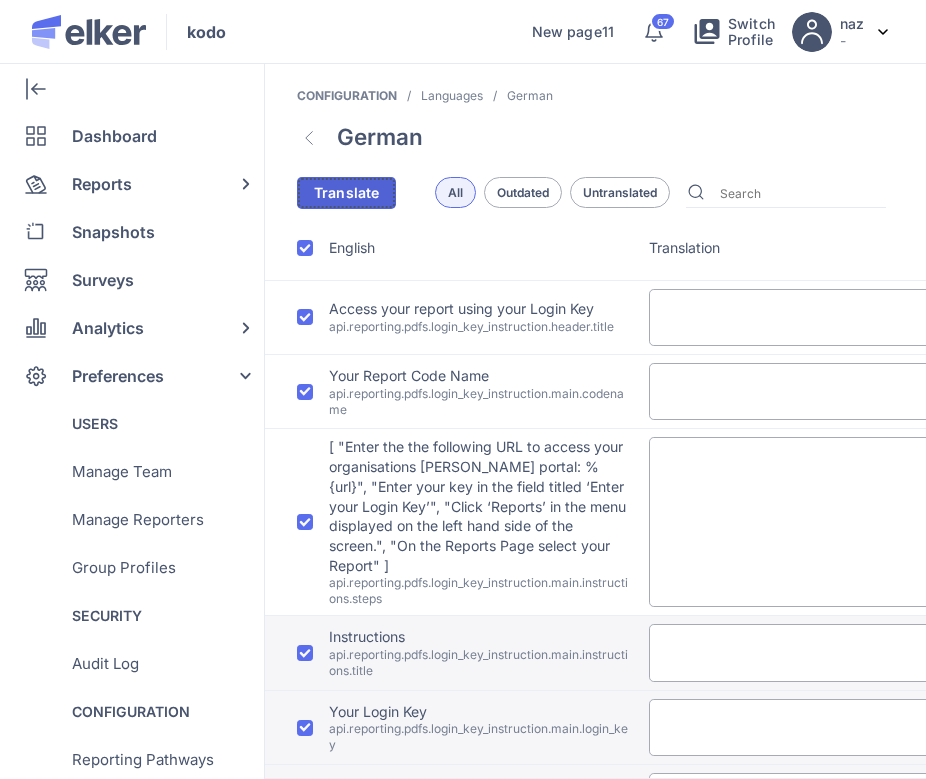 click on "Translate" 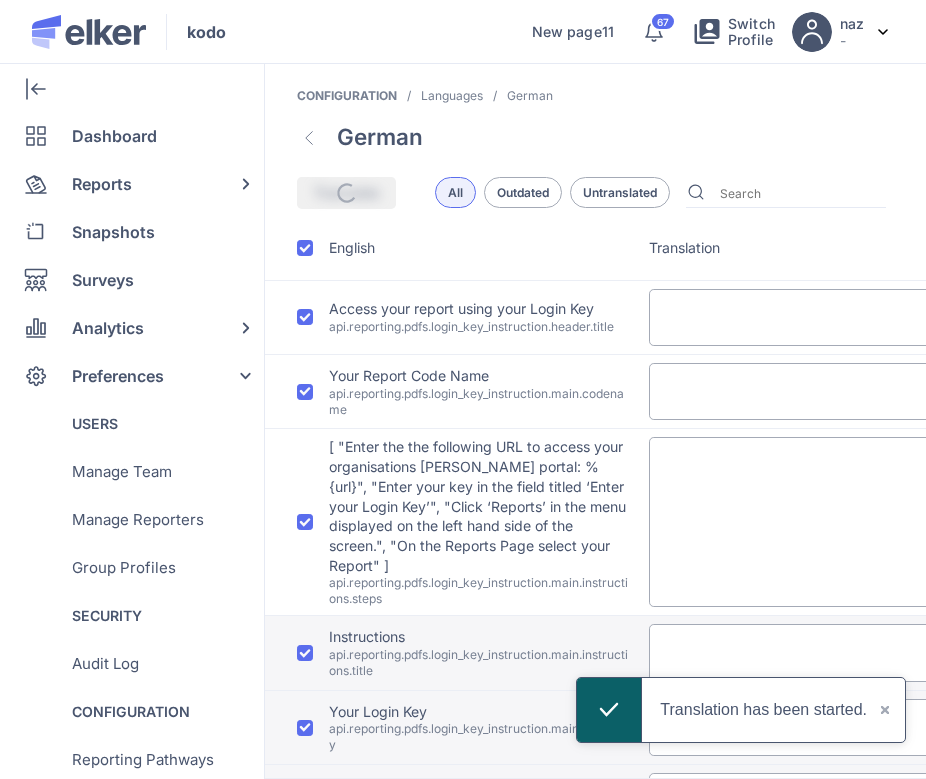 type on "Informationen über %{kind} Antwort werden später hinzugefügt!" 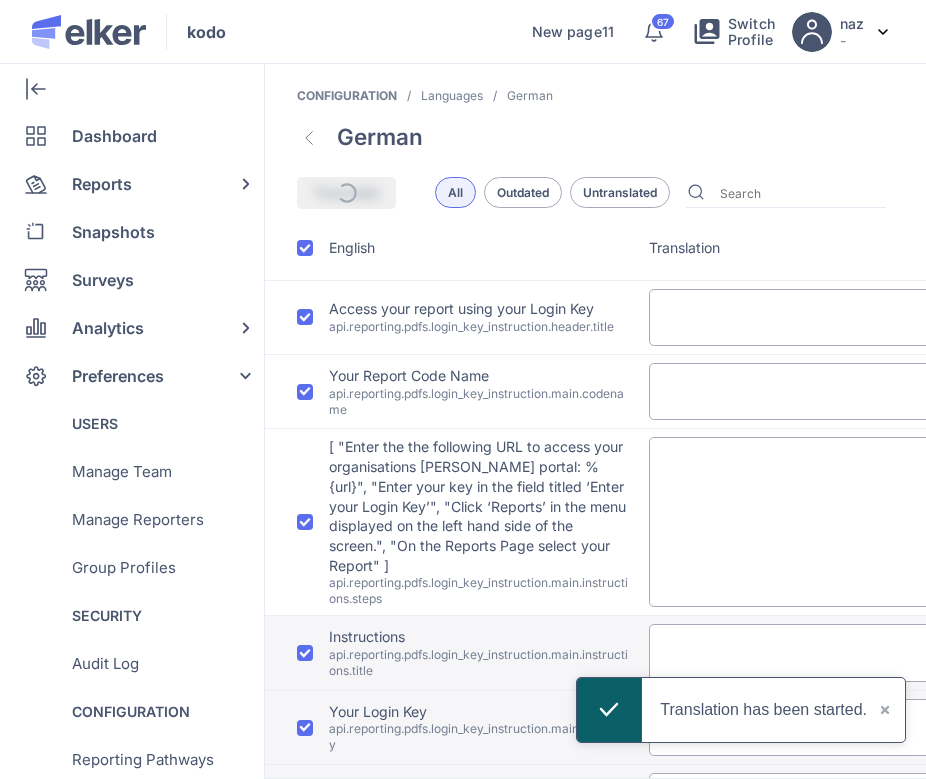 type on "Berichts-ID" 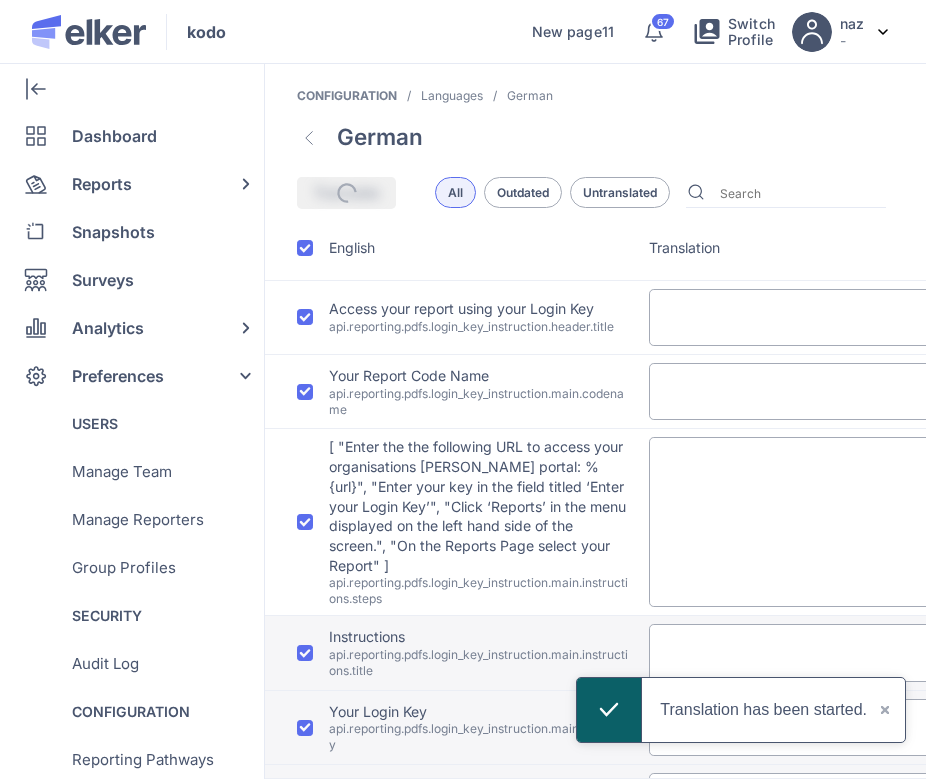 type on "%{file_name} wurde dem Bericht hinzugefügt" 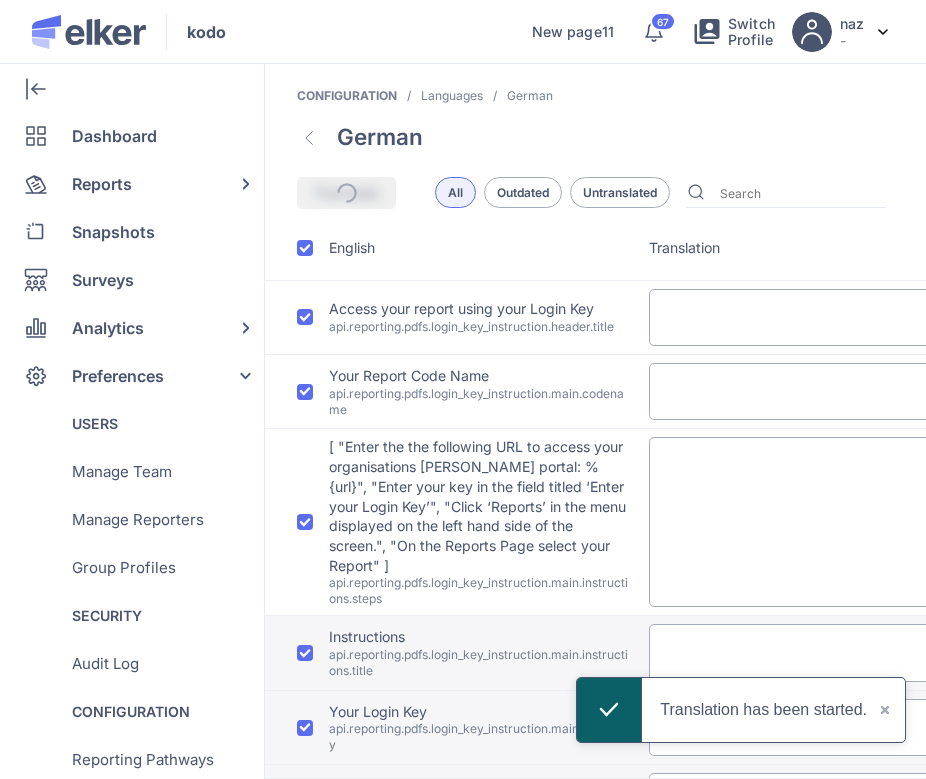 type on "%{file_name} wurde aus dem Bericht entfernt" 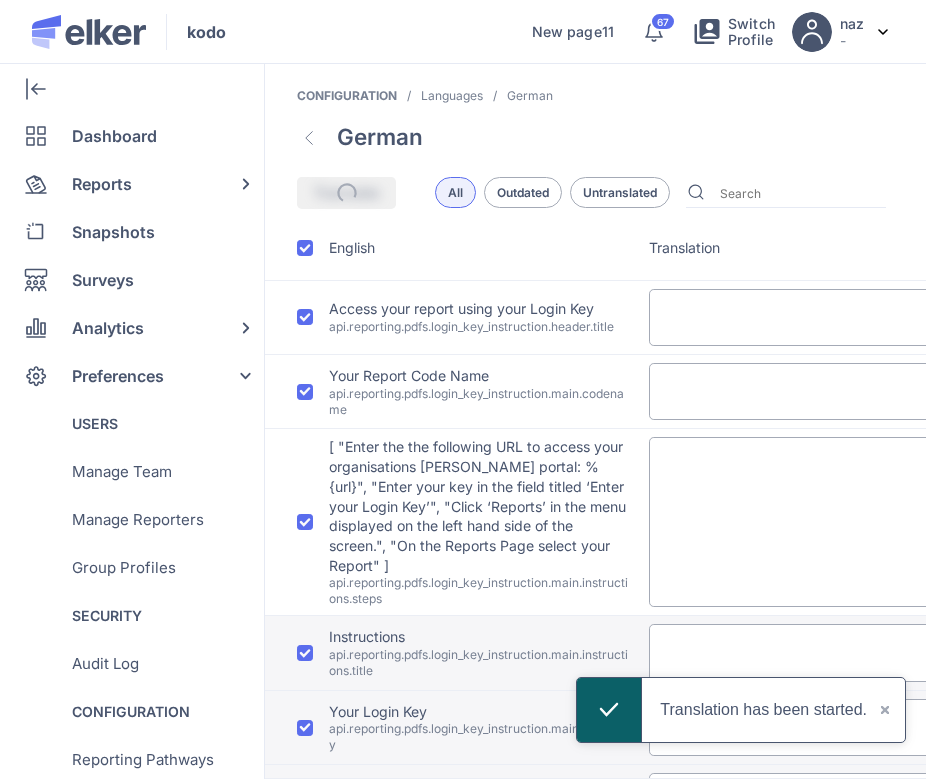 type on "%{file_name} wurde mit dem Reporter geteilt" 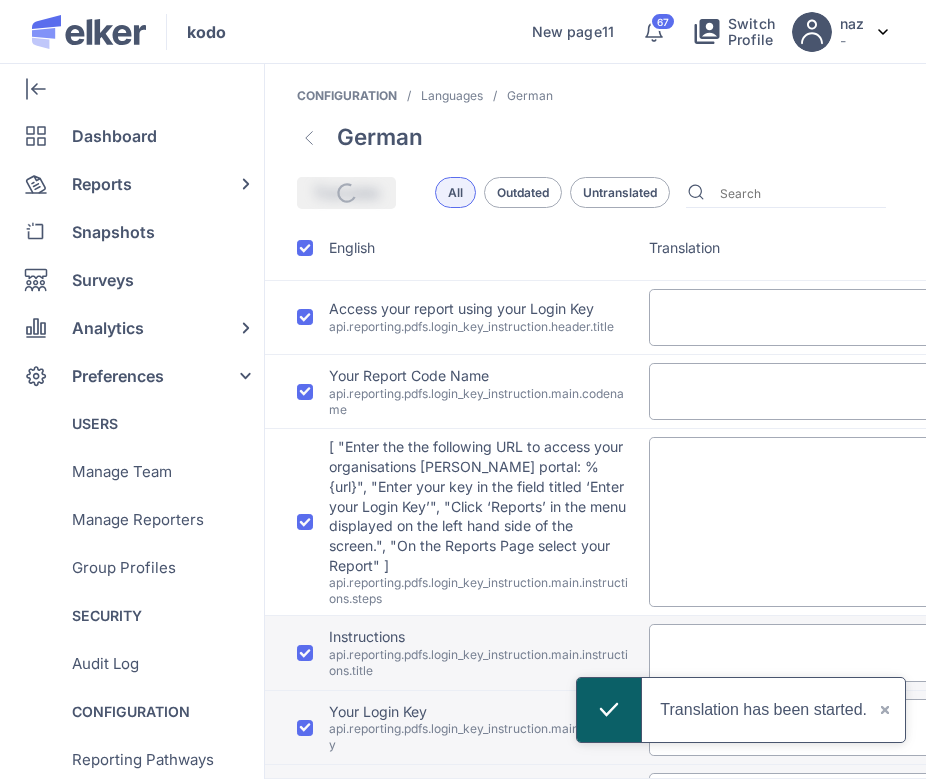 type on "%{file_name} wurde vor dem Reporter versteckt" 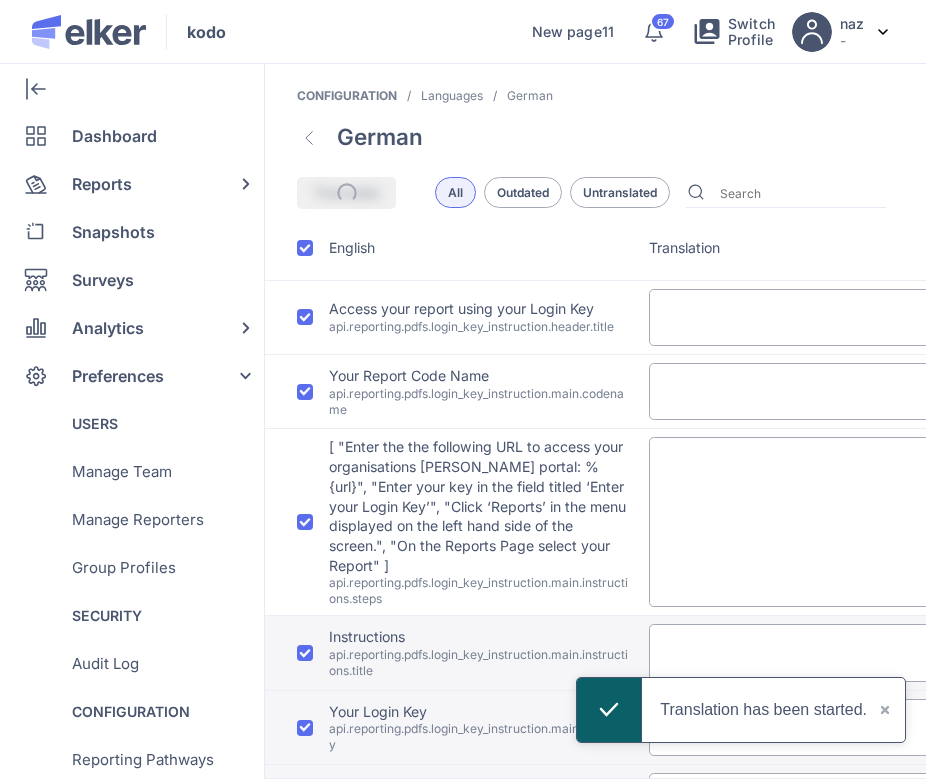 type on "Autor" 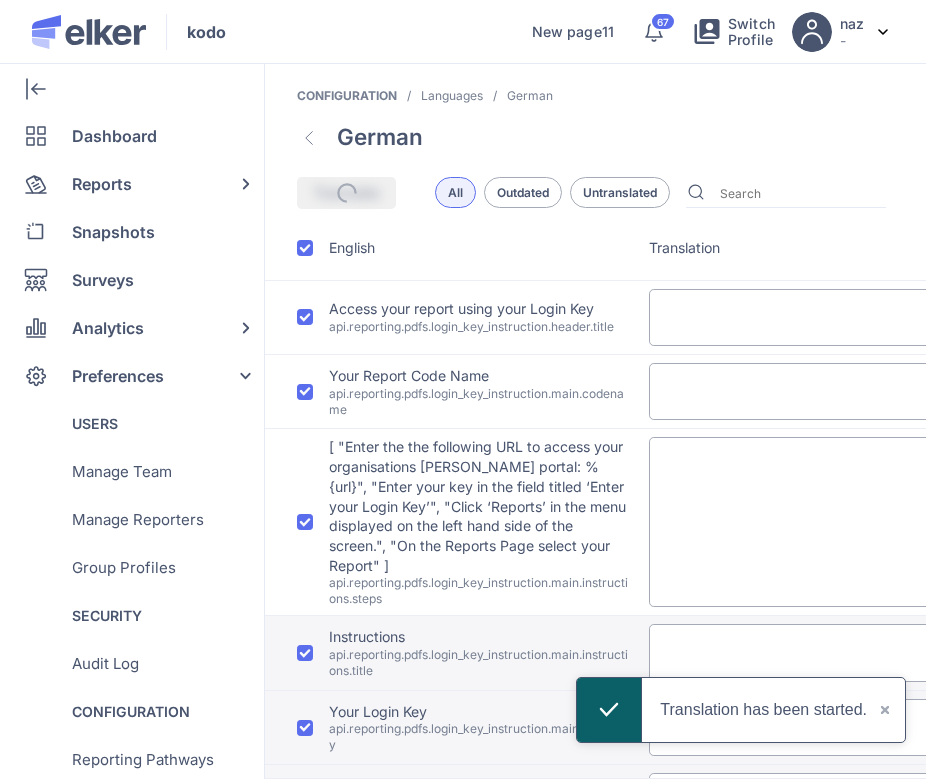 type on "Fallnotiz wurde hinzugefügt" 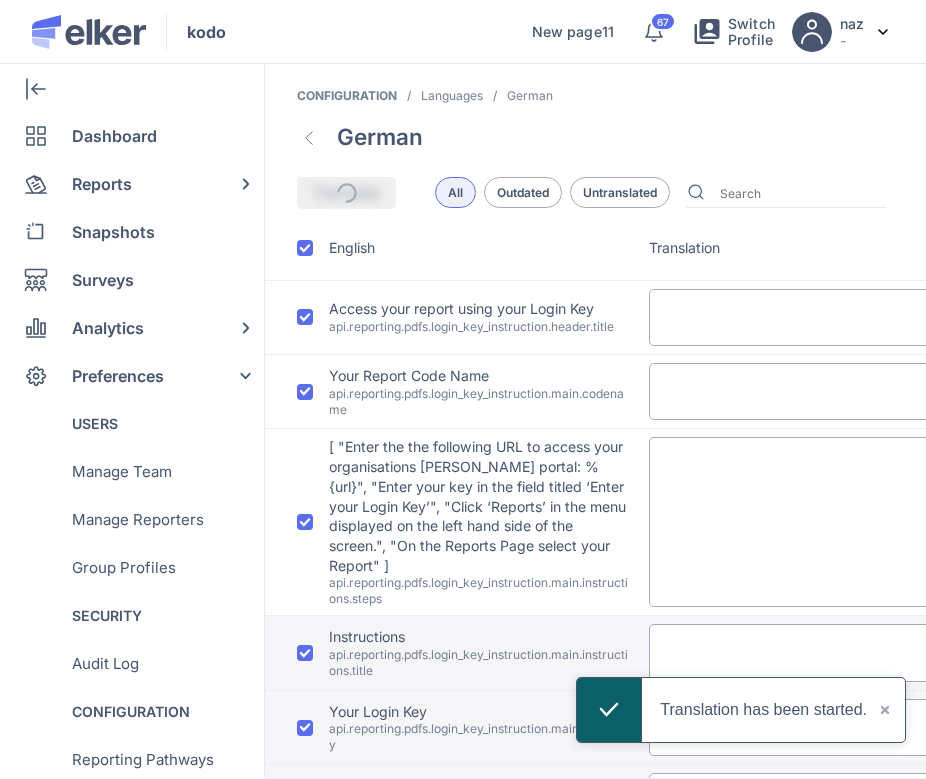 type on "Fallnotiz wurde gelöscht" 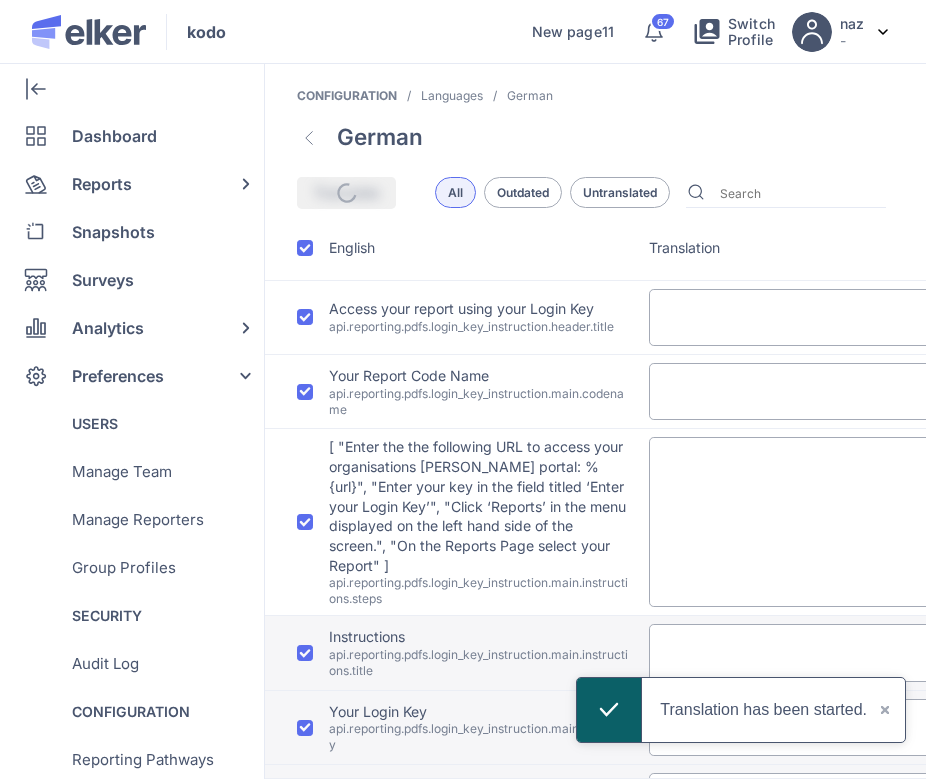 type on "Fallnotiz wurde aktualisiert" 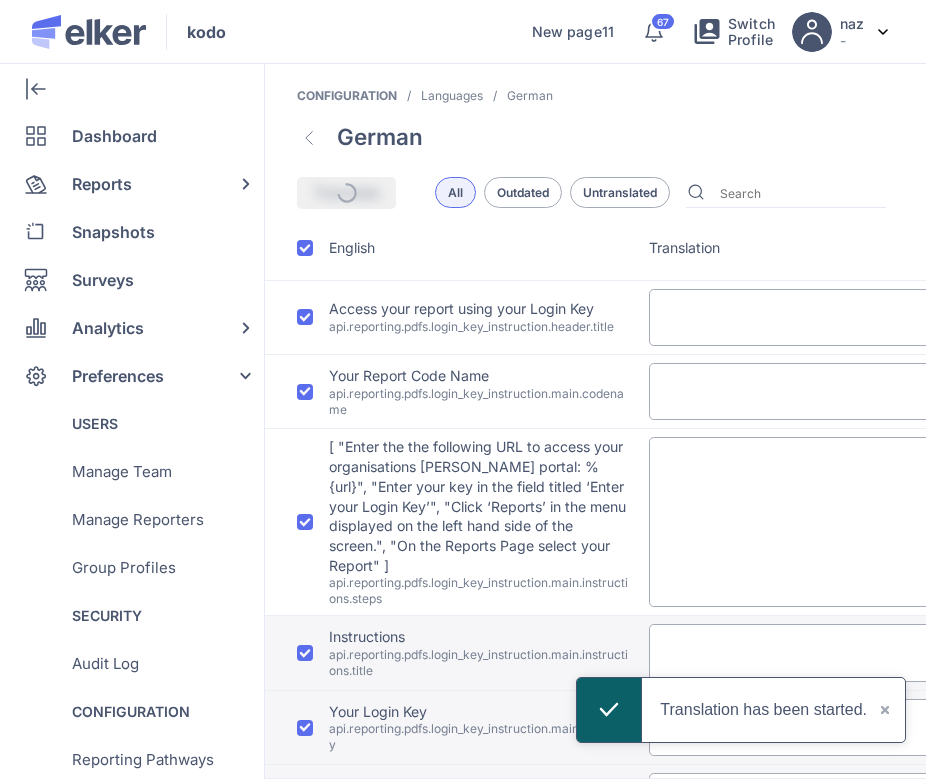 type on "Erstellt" 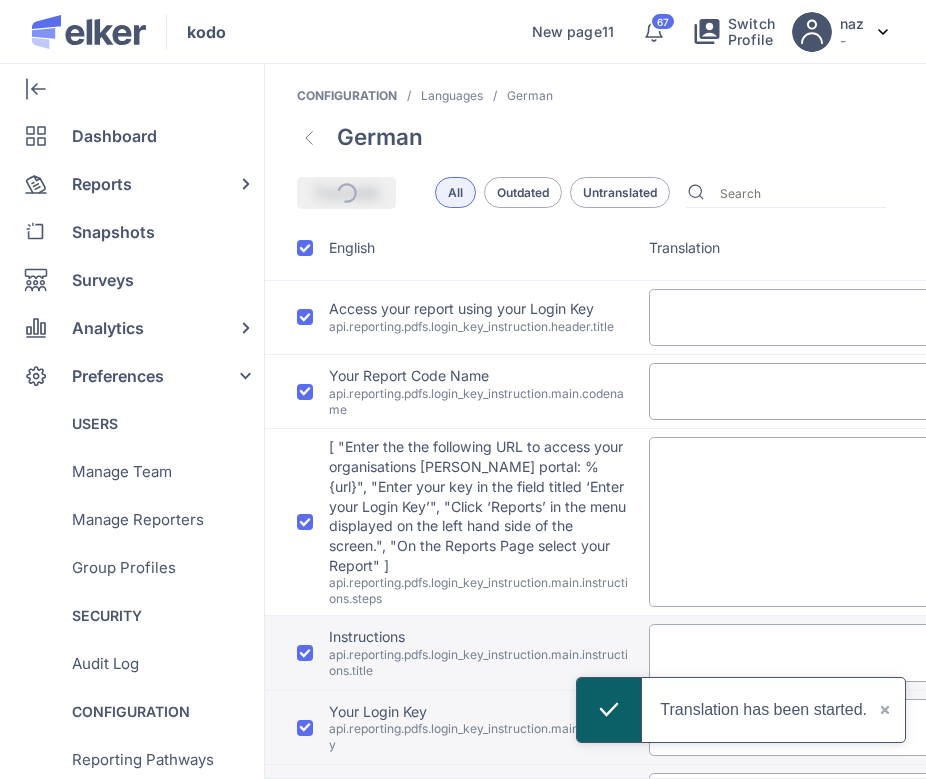 type on "Entwurf des Berichts wurde erstellt" 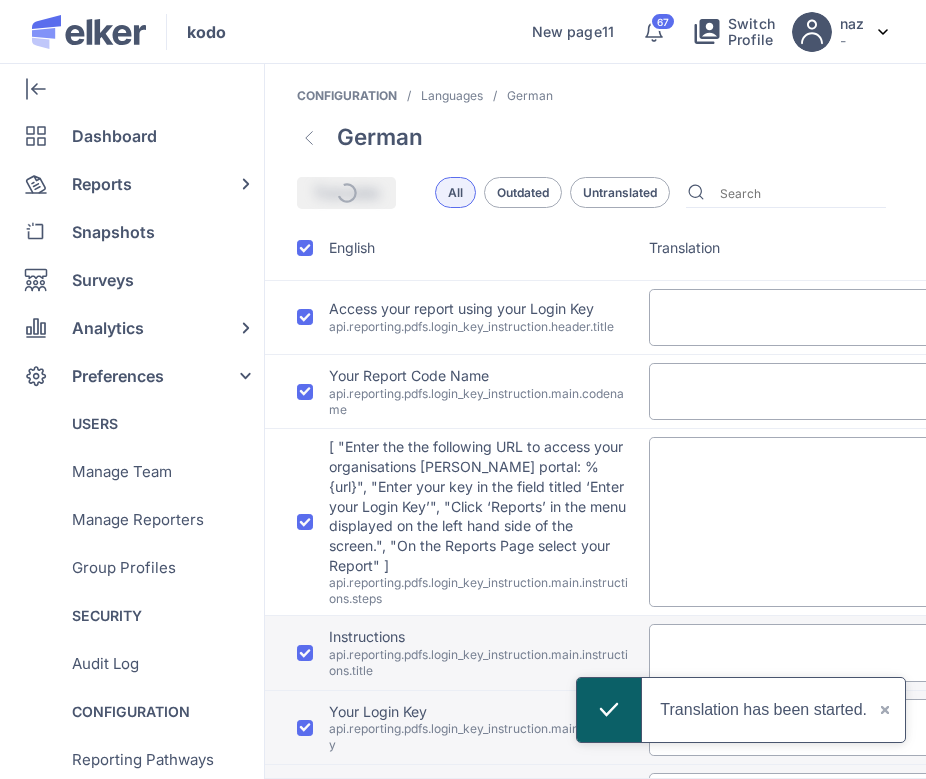 type on "Berichtsattribut <b>%{field_name}</b> %{action}" 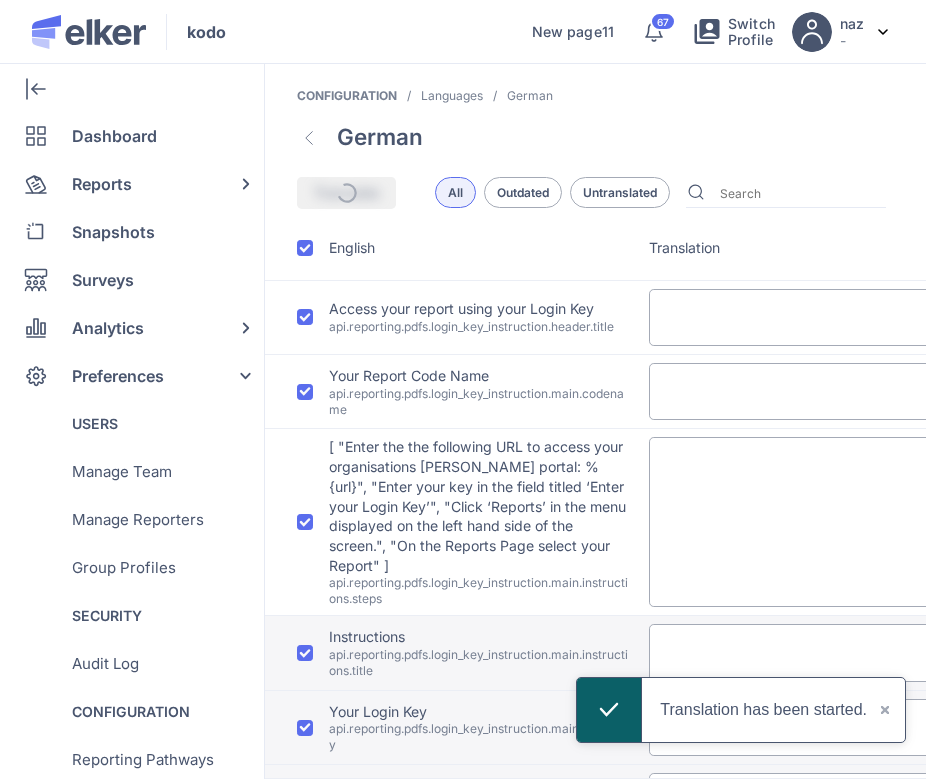 type on "wurde gelöscht" 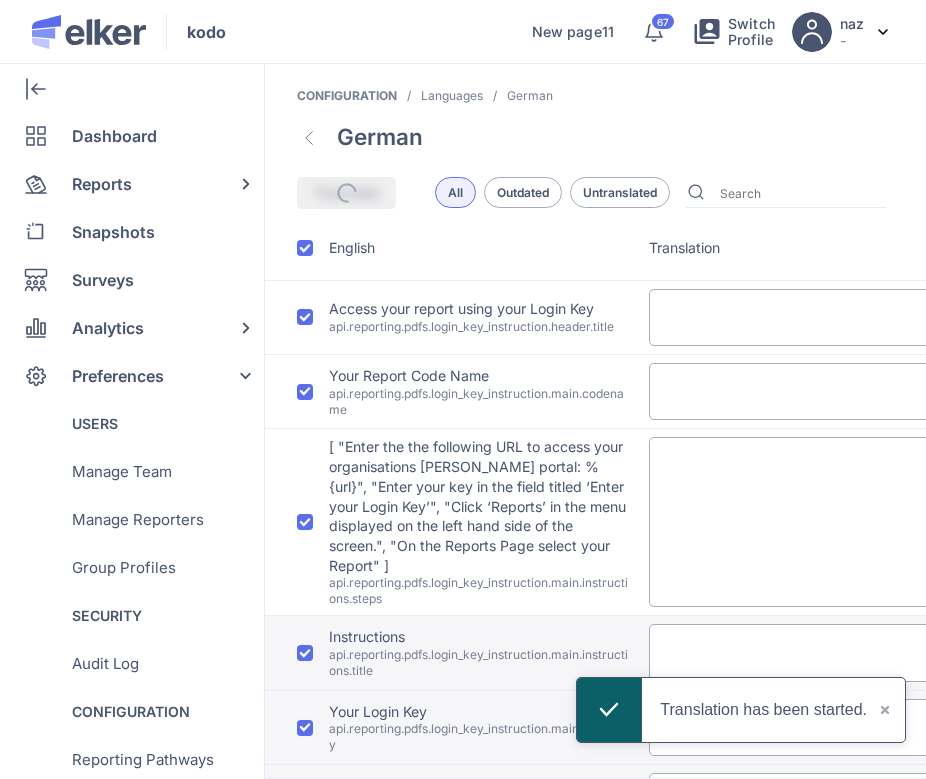 type on "wurde auf %{values} aktualisiert" 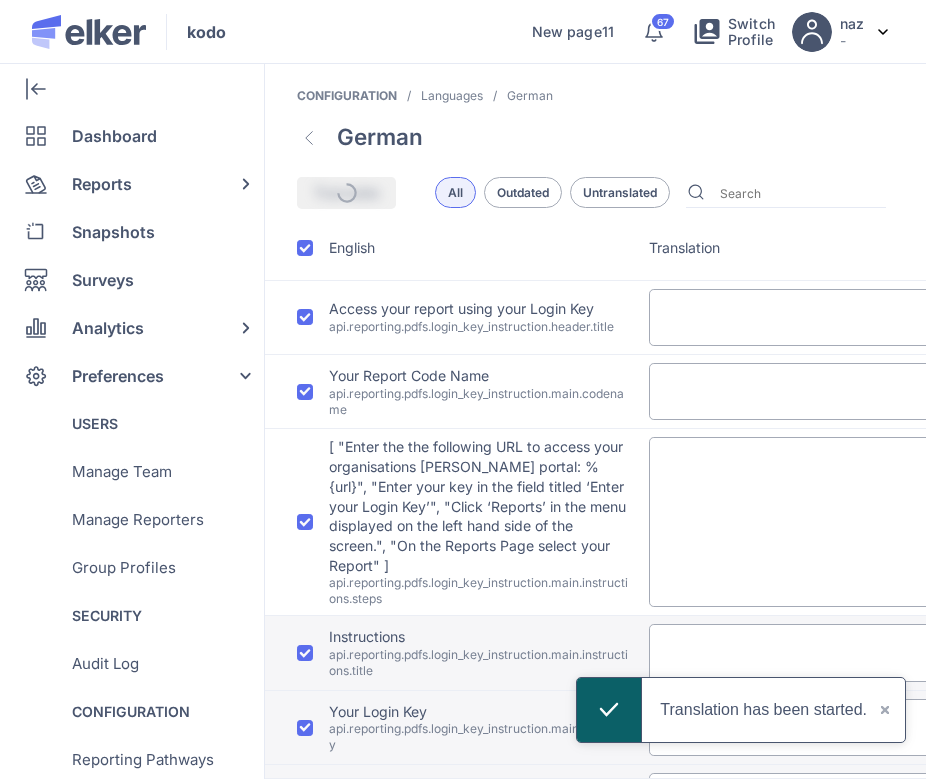 type on "[PERSON_NAME] Zugriff" 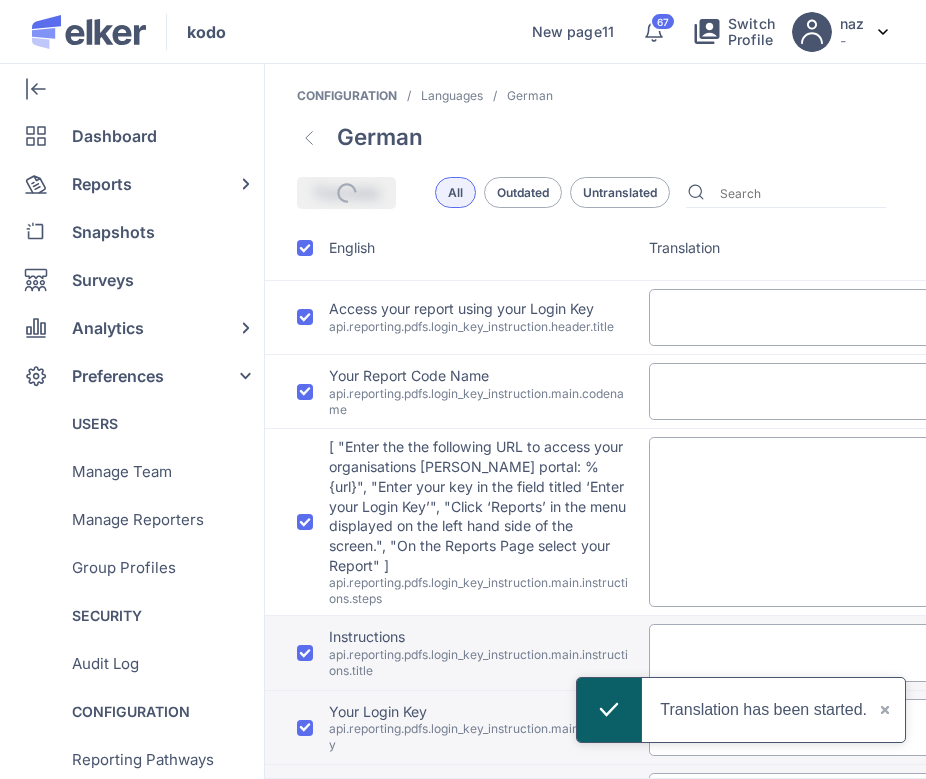 type on "Besitzer" 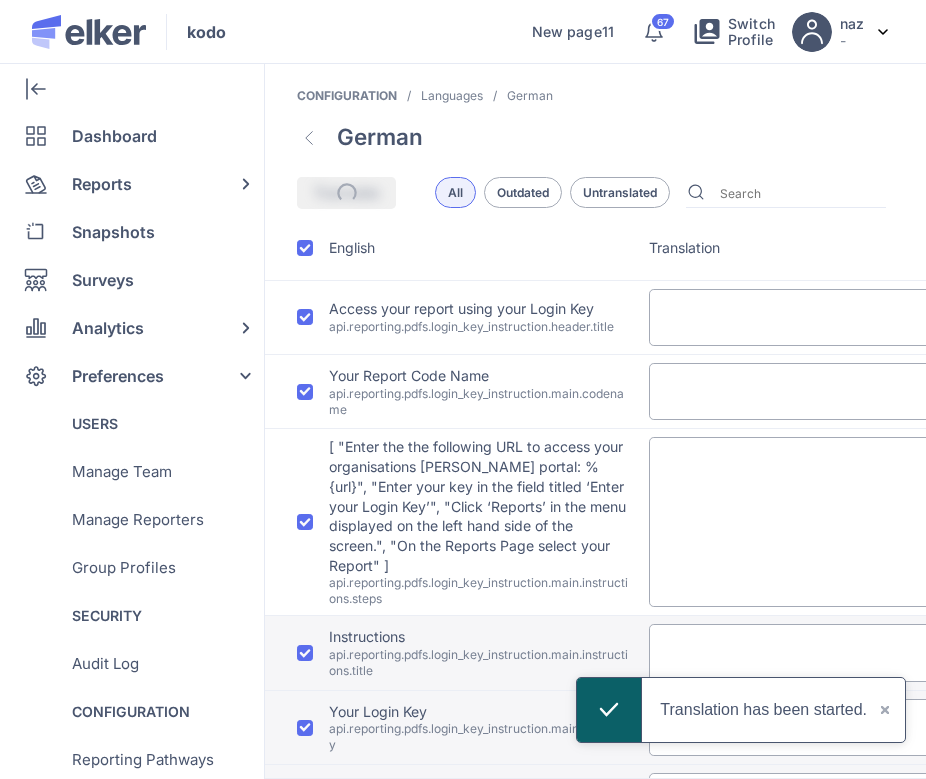 type on "Geschwärzt" 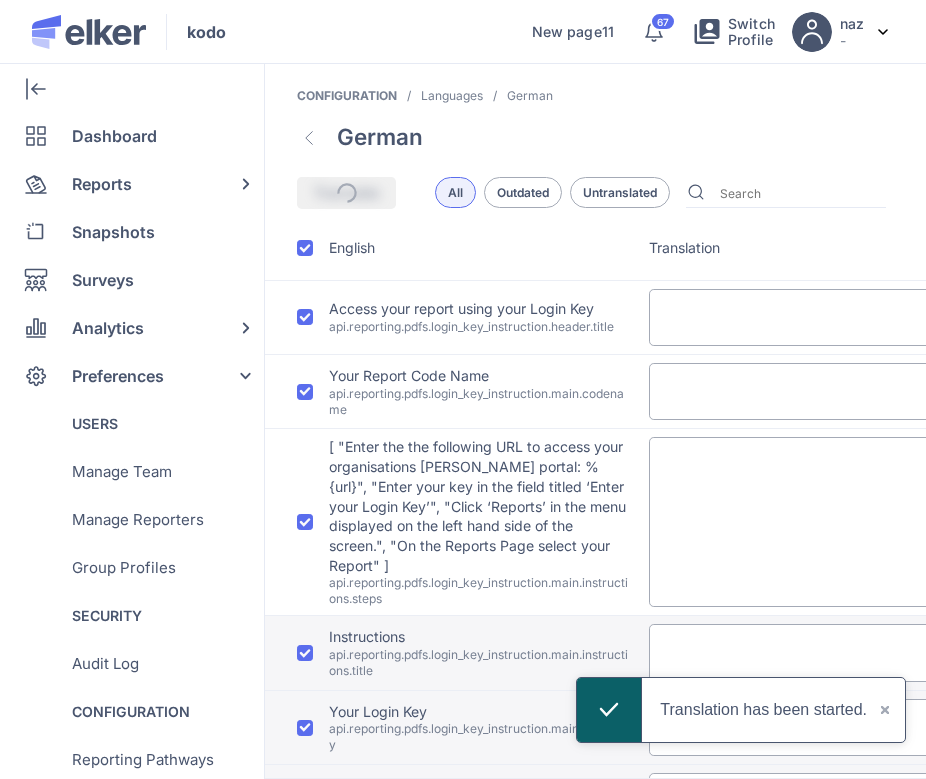type on "Name" 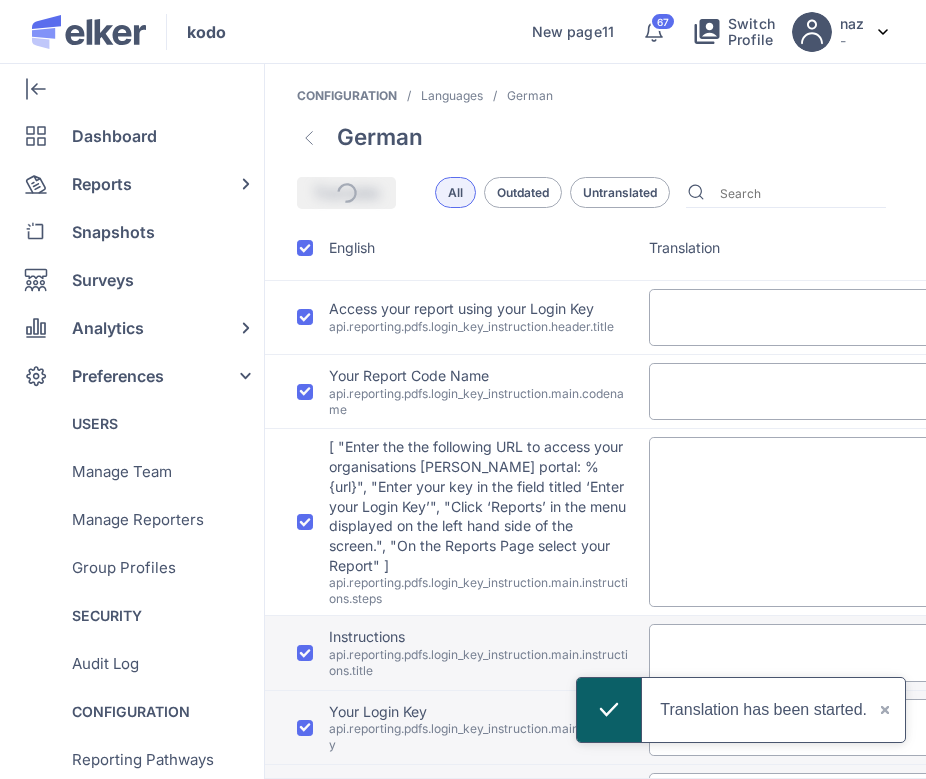 type on "Eine Neuzuweisungsanforderung an %{contact_name} wurde abgelehnt" 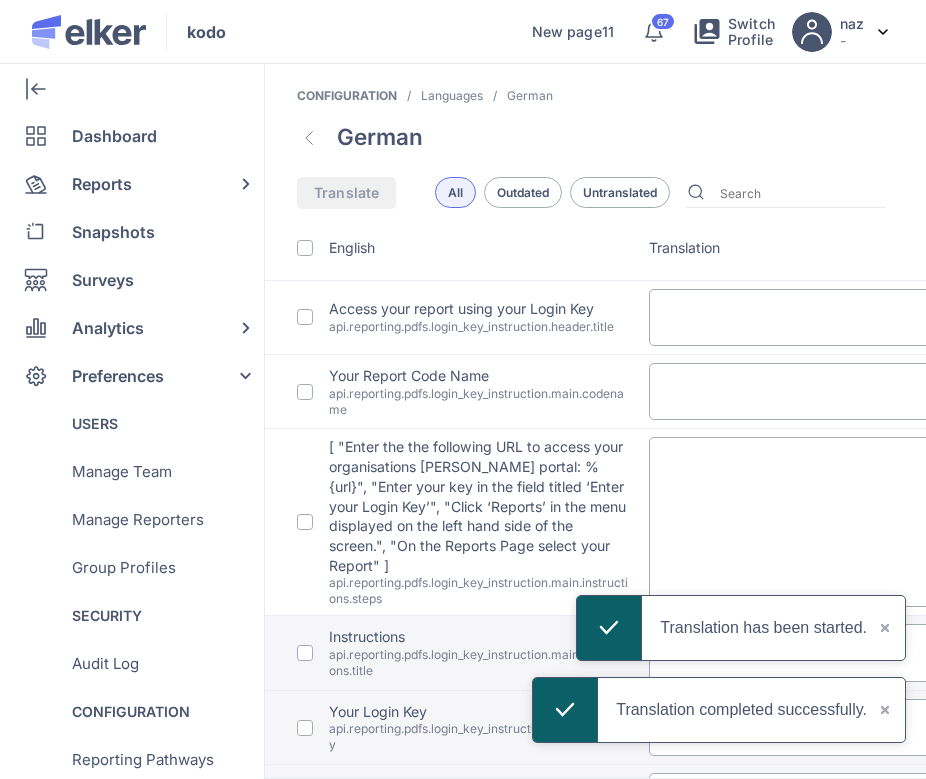 type on "Greifen Sie mit Ihrem Anmelde-Schlüssel auf Ihren Bericht zu" 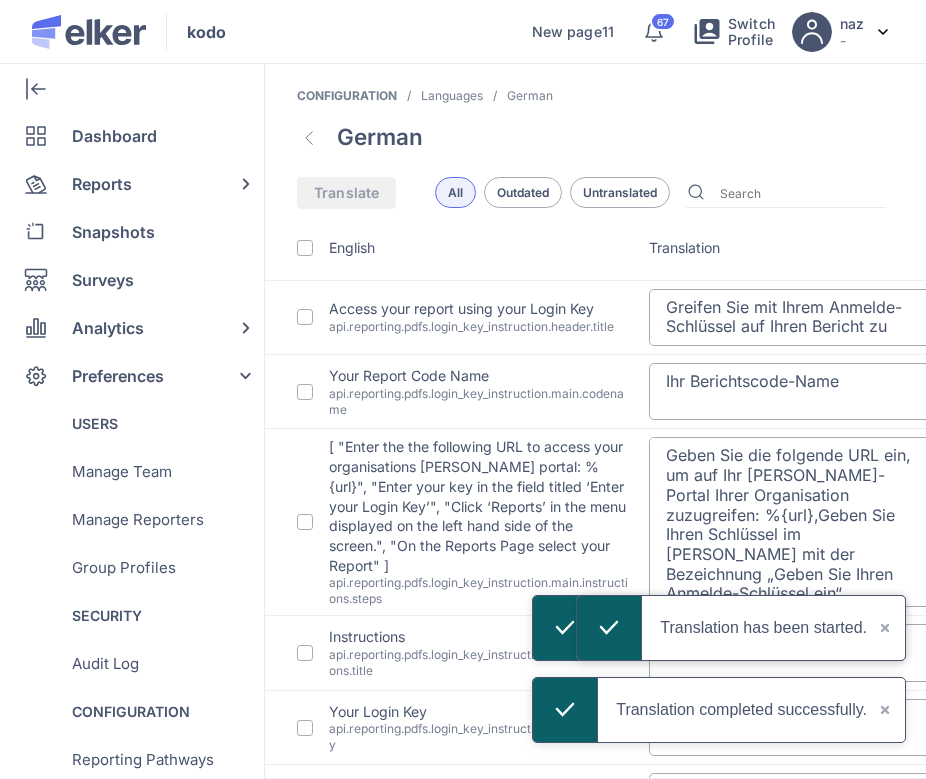 type on "Nein" 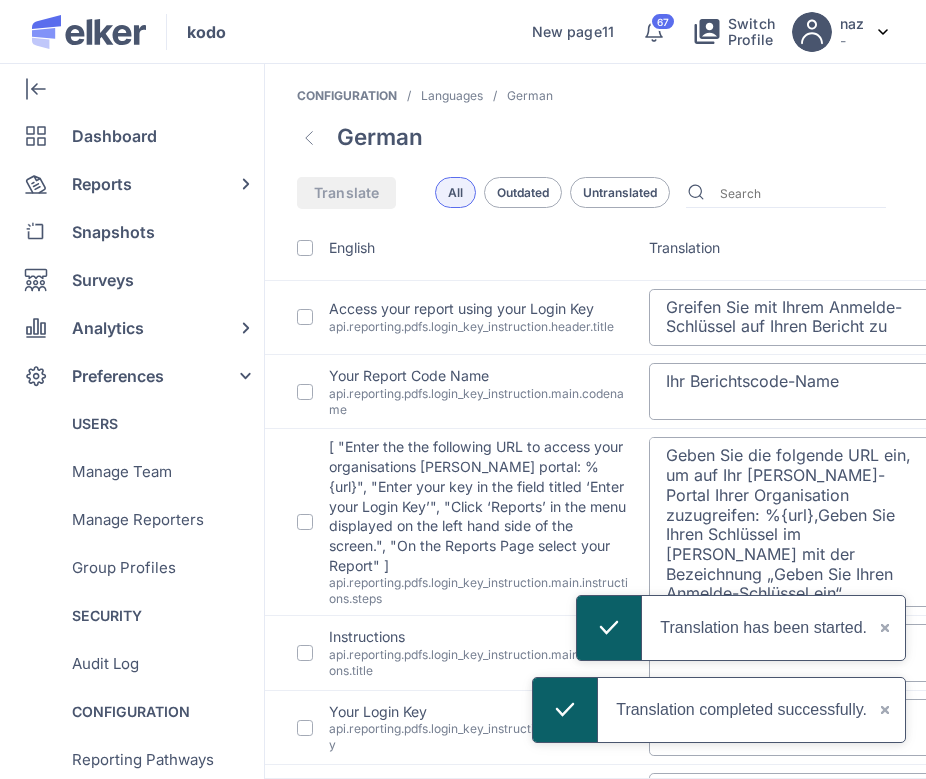 type on "Teilen" 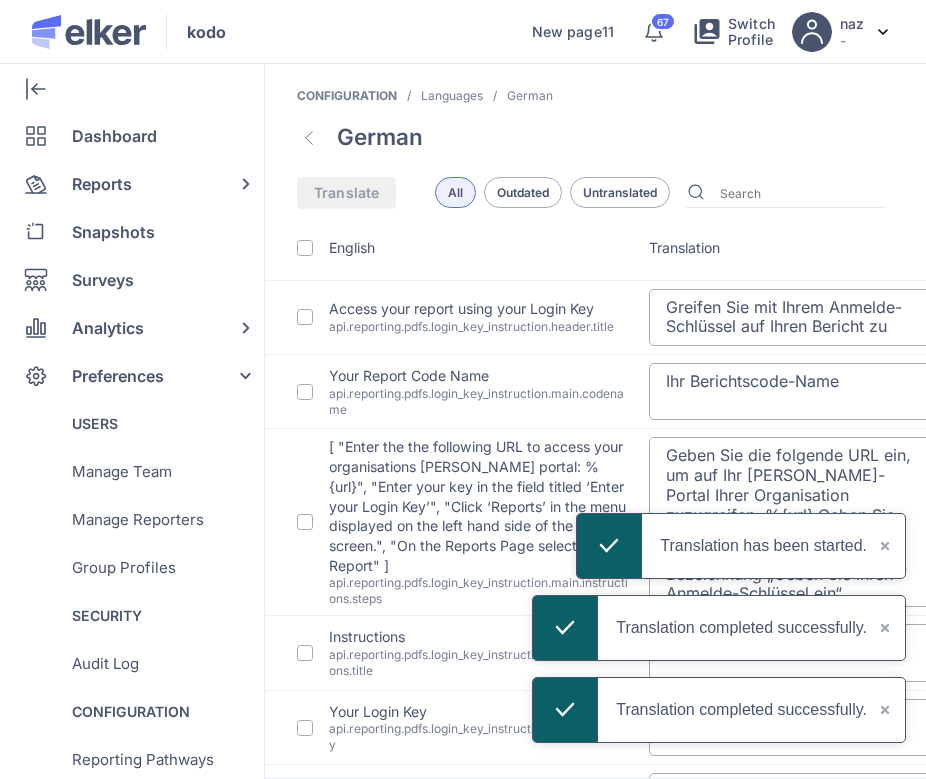 type on "Eine Neuzuweisungsanfrage an %{contact_name} erstellt" 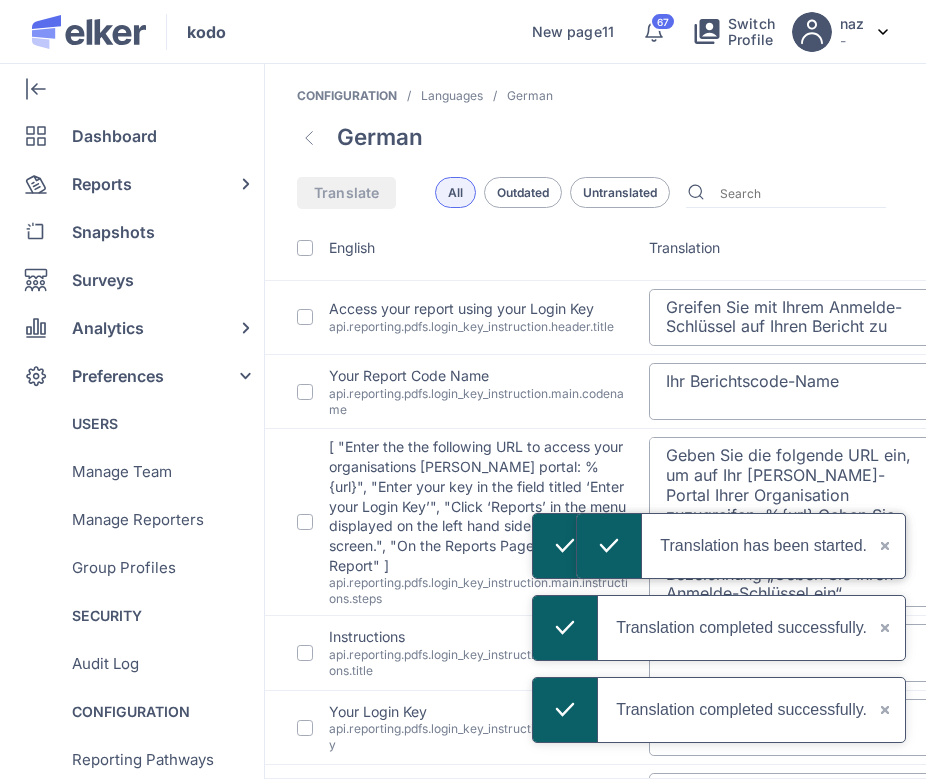 type on "Postfächer" 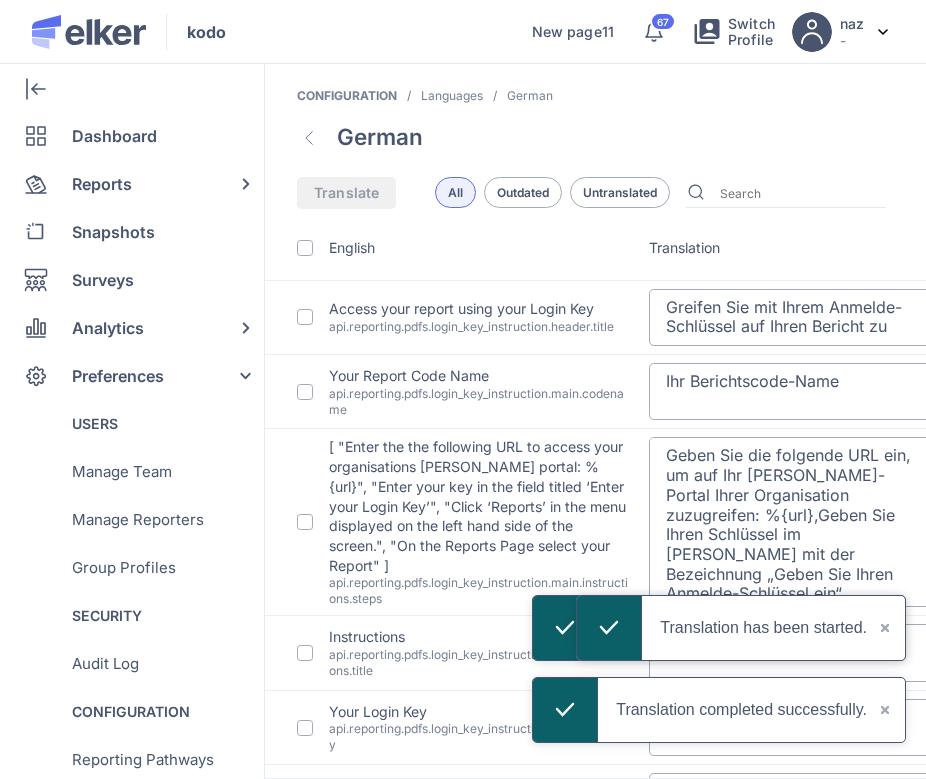 type on "Installieren Sie die [PERSON_NAME]-App anonym" 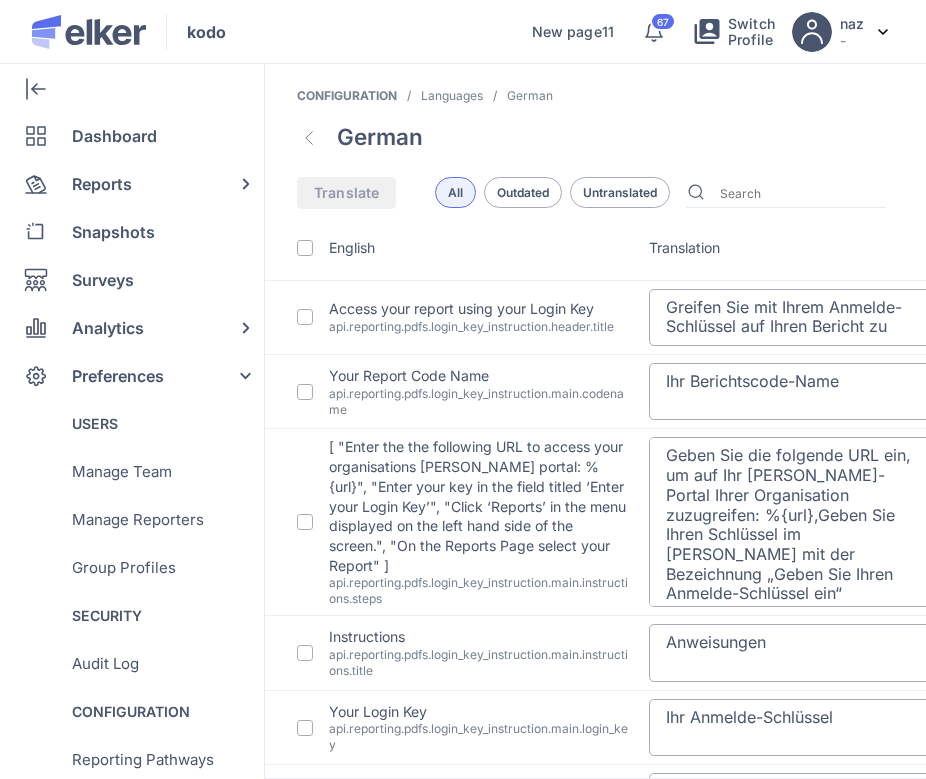 type on "sgvgf" 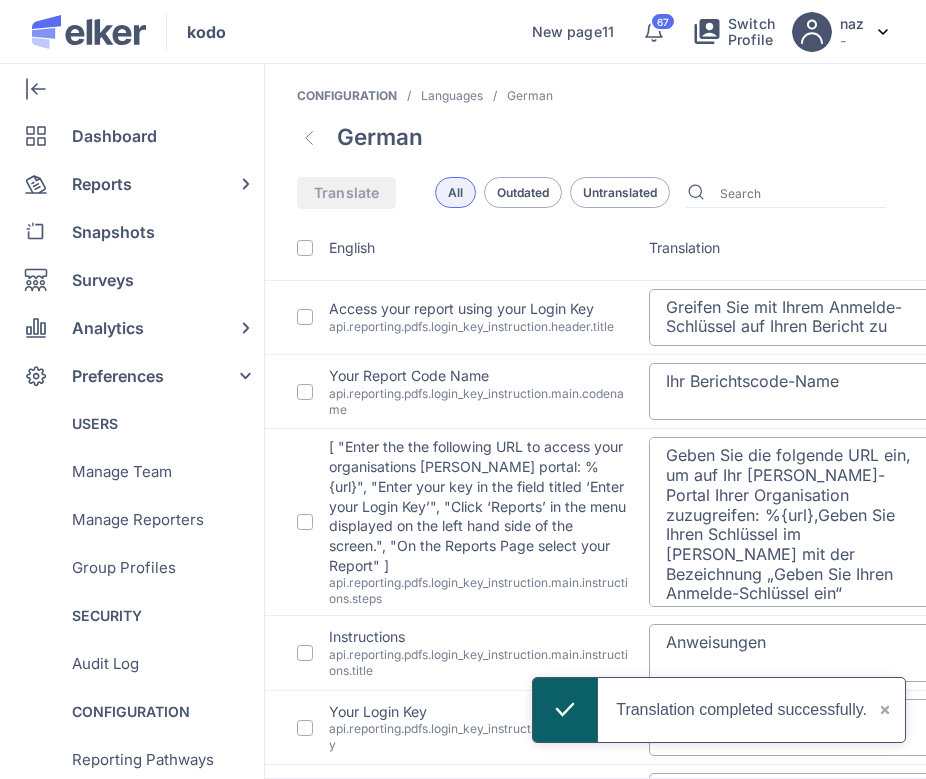 type on "Durchgeführt" 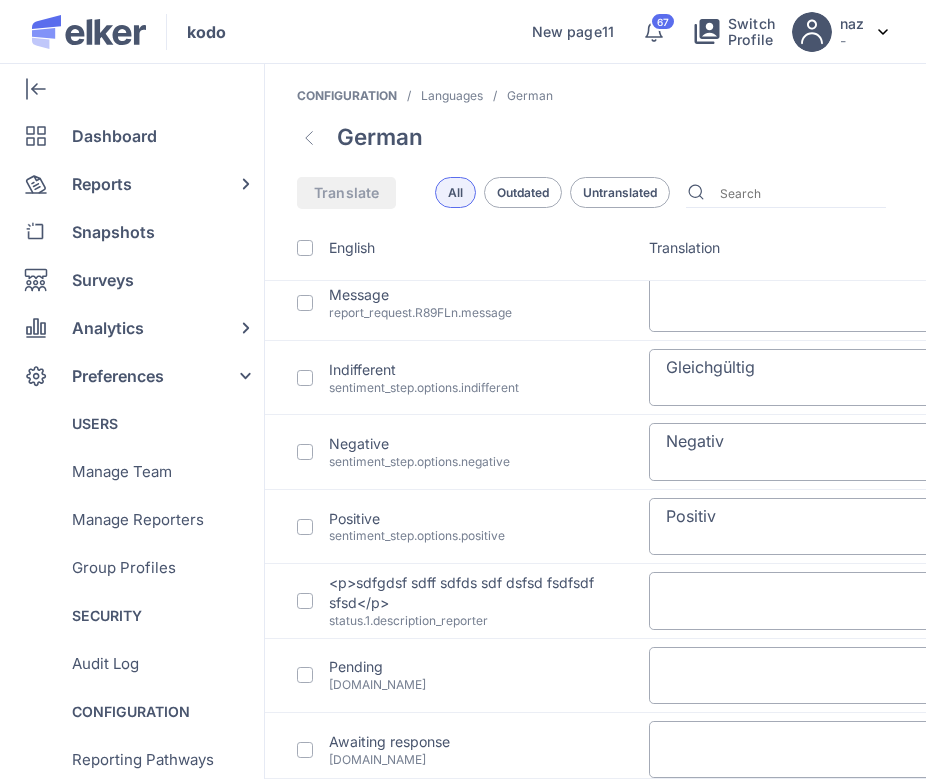 scroll, scrollTop: 15547, scrollLeft: 0, axis: vertical 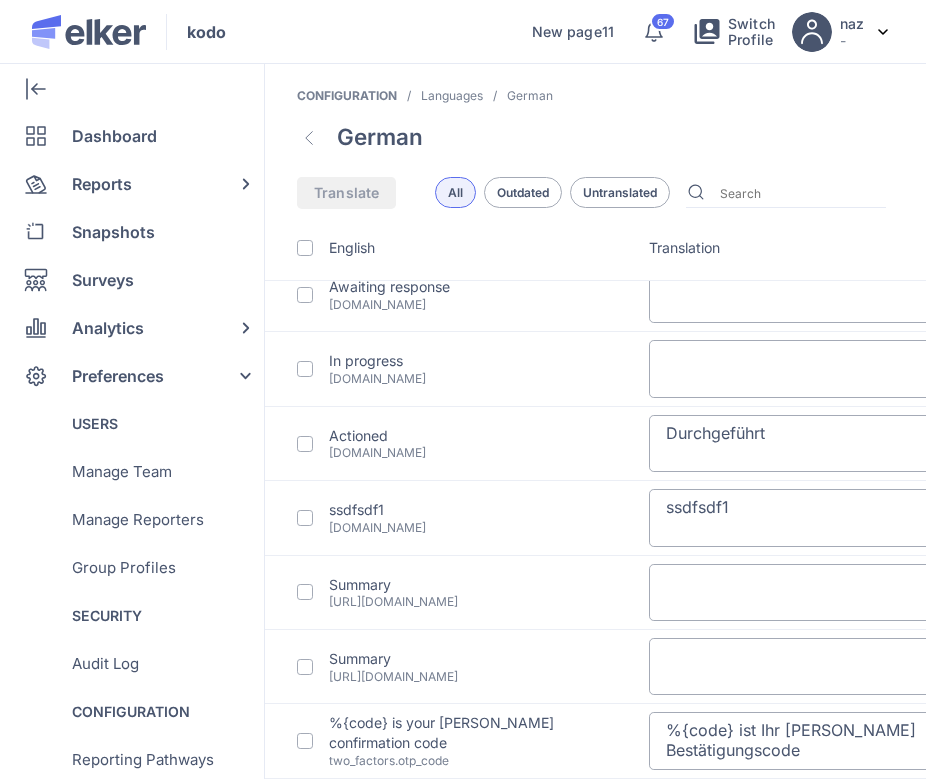click on "Untranslated" 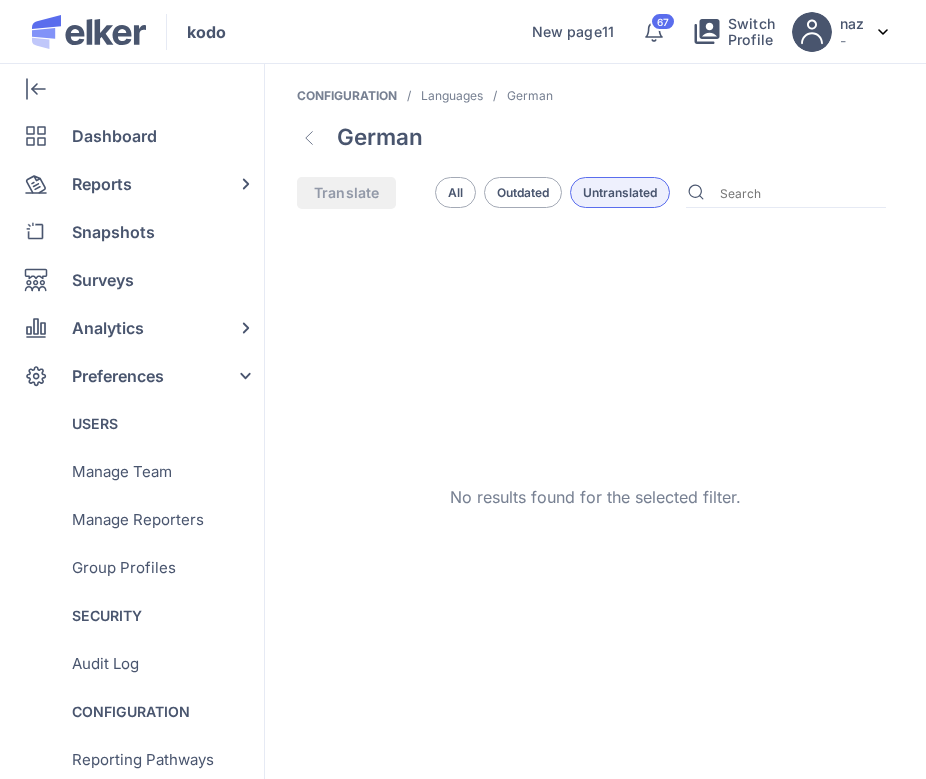 click on "Outdated" 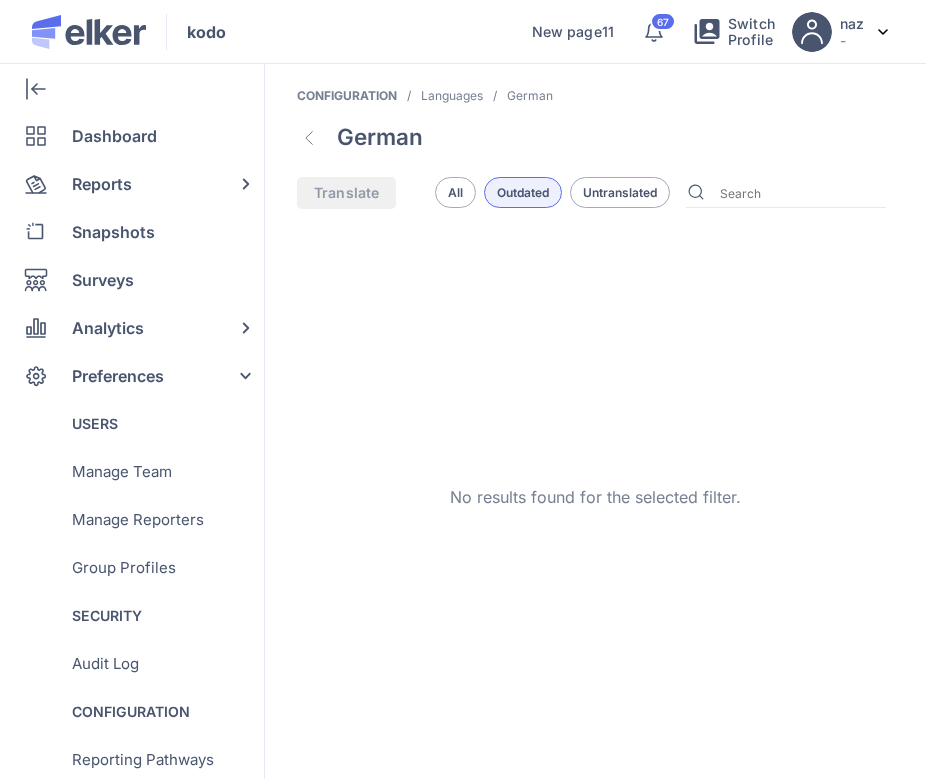 click on "All" 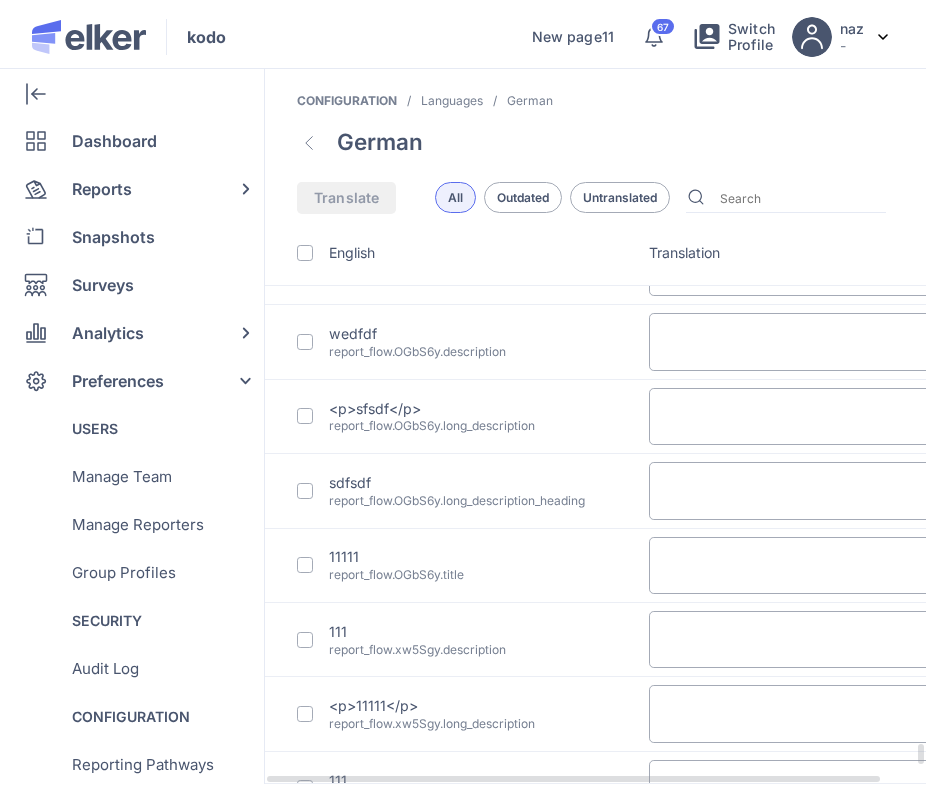 scroll, scrollTop: 15547, scrollLeft: 0, axis: vertical 